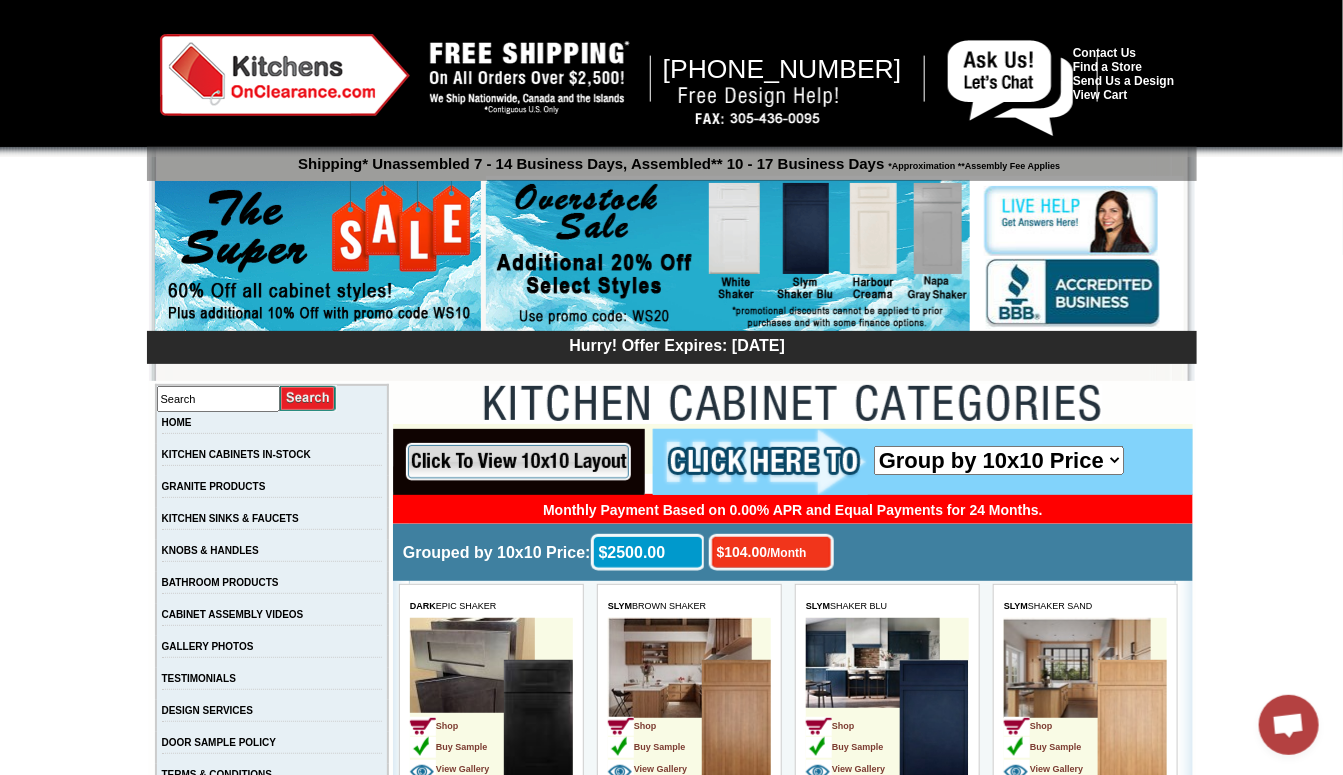 scroll, scrollTop: 0, scrollLeft: 0, axis: both 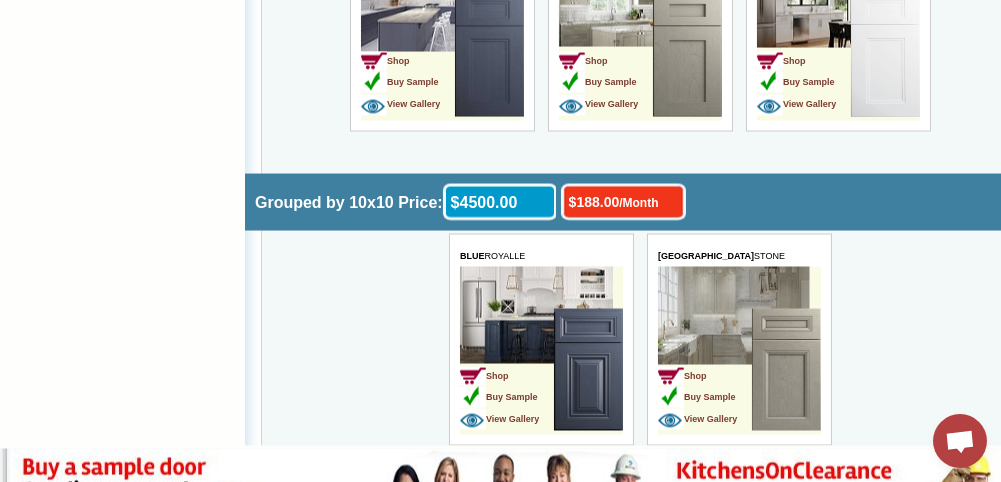 click at bounding box center [785, 371] 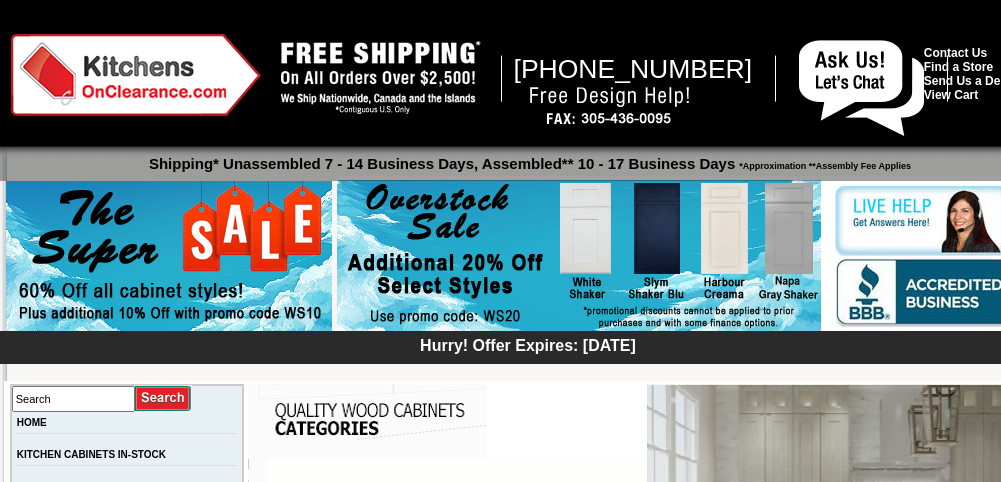 scroll, scrollTop: 0, scrollLeft: 0, axis: both 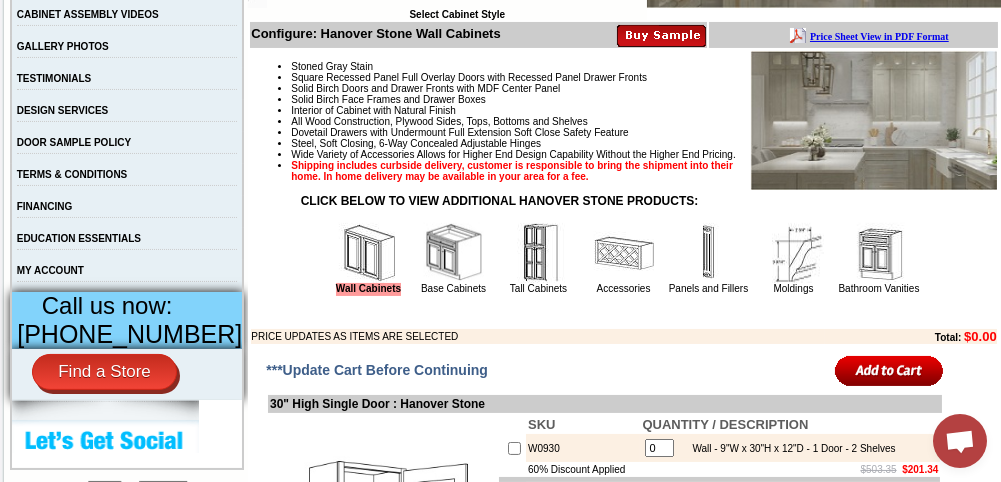 click at bounding box center (539, 253) 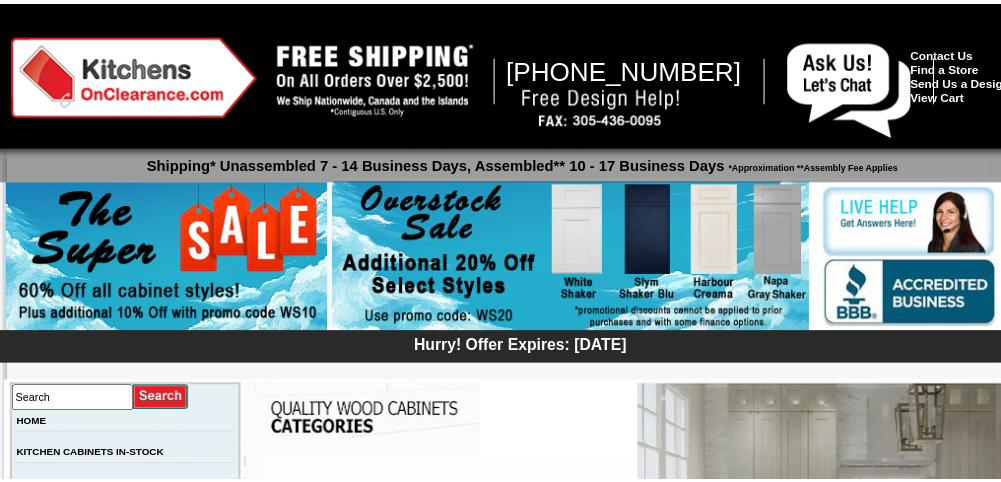 scroll, scrollTop: 0, scrollLeft: 0, axis: both 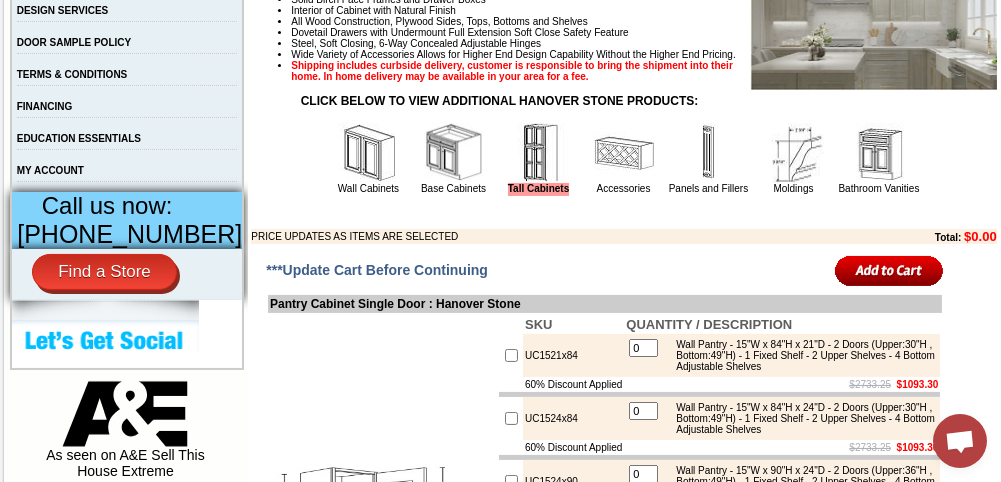 click at bounding box center (709, 153) 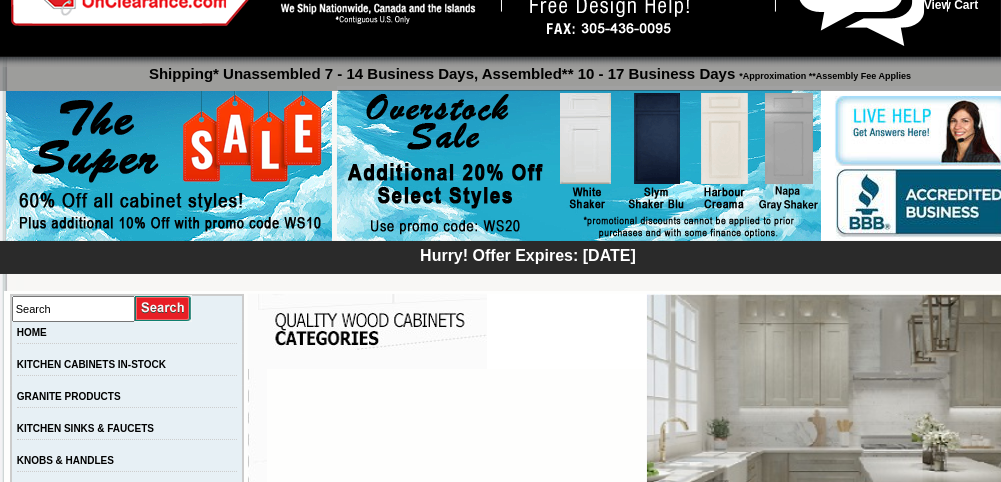 scroll, scrollTop: 179, scrollLeft: 0, axis: vertical 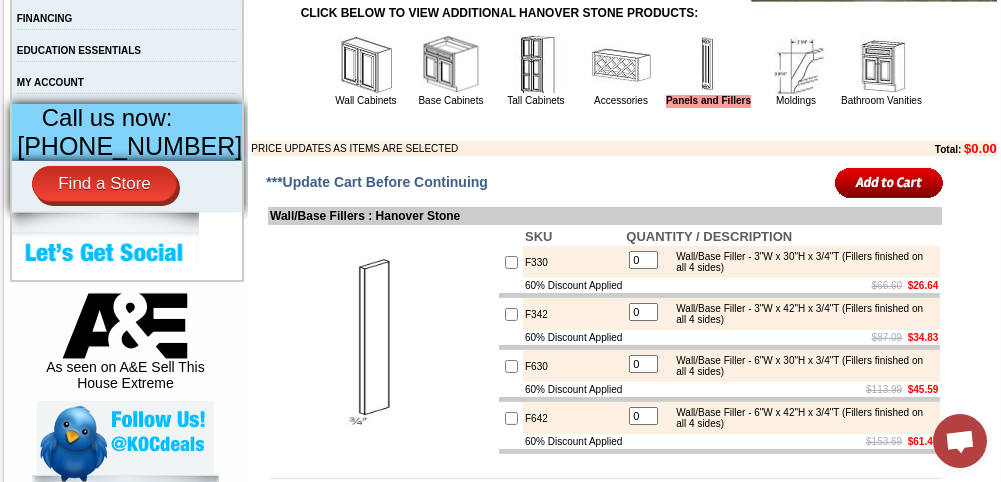 click at bounding box center (366, 65) 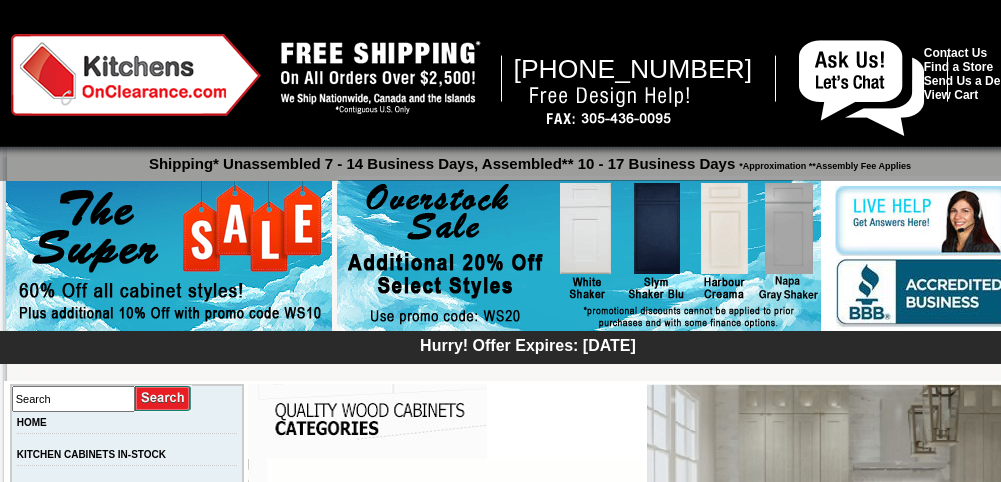 scroll, scrollTop: 200, scrollLeft: 0, axis: vertical 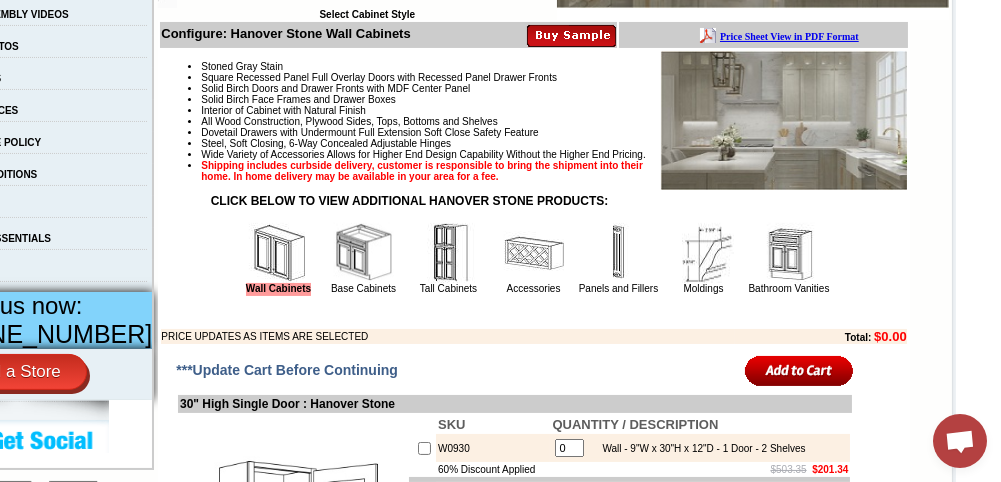 click at bounding box center [619, 253] 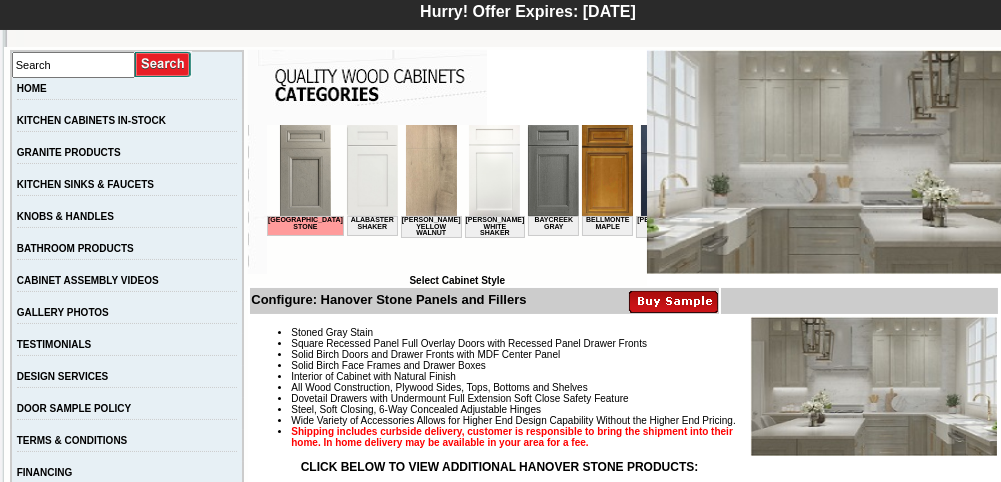 scroll, scrollTop: 794, scrollLeft: 0, axis: vertical 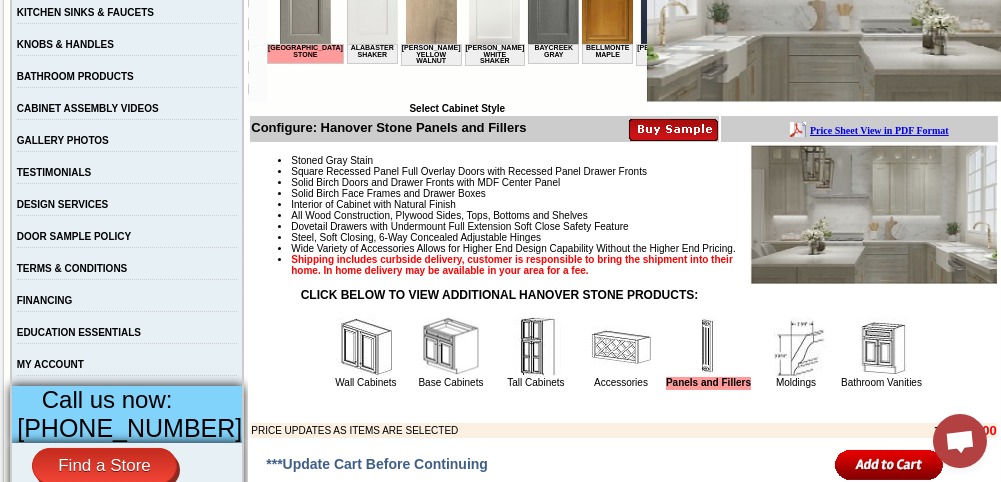 click at bounding box center [451, 347] 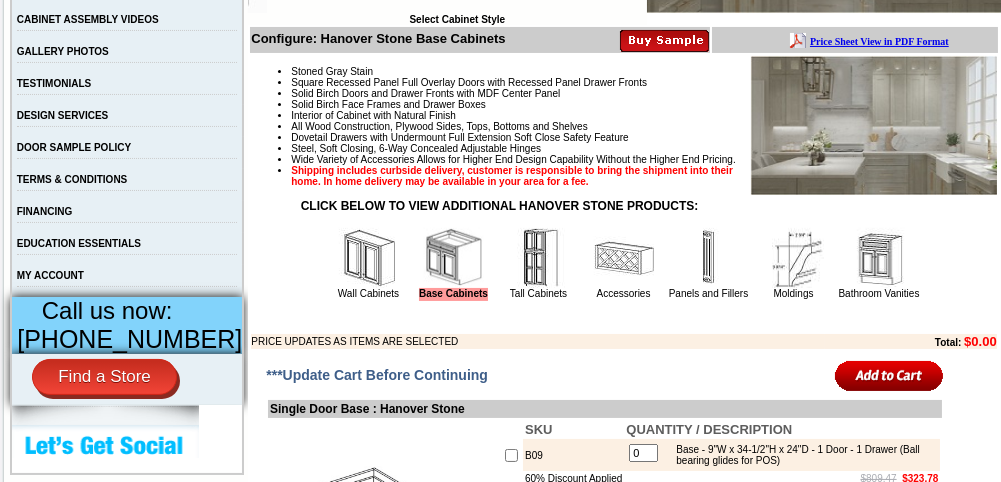 scroll, scrollTop: 1000, scrollLeft: 0, axis: vertical 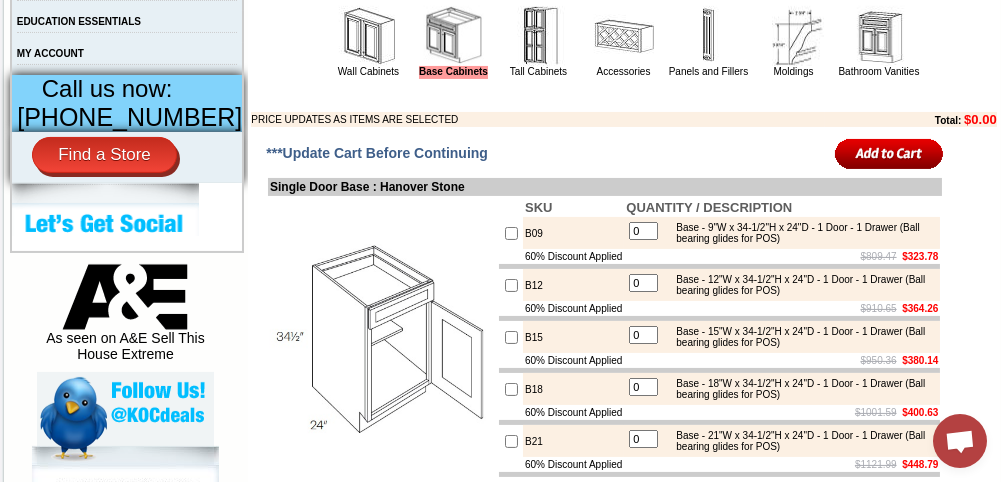 click at bounding box center (794, 36) 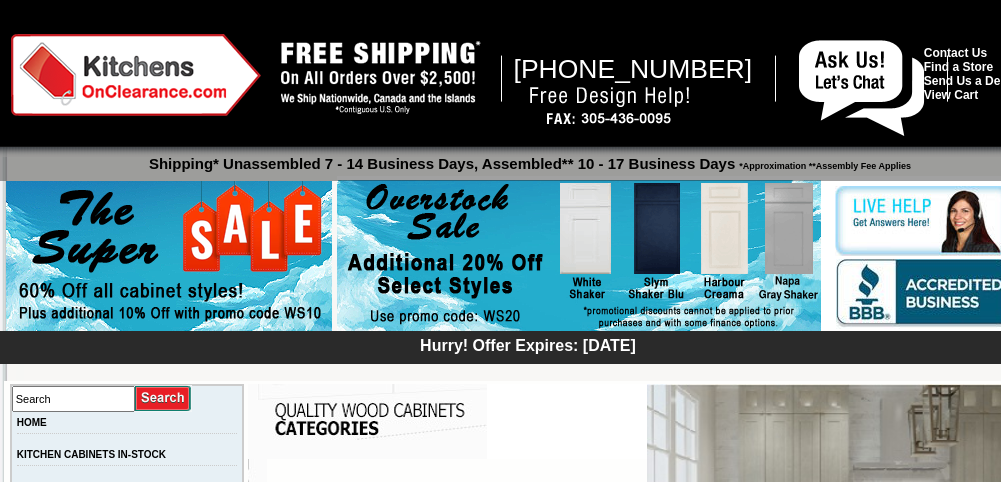 scroll, scrollTop: 0, scrollLeft: 0, axis: both 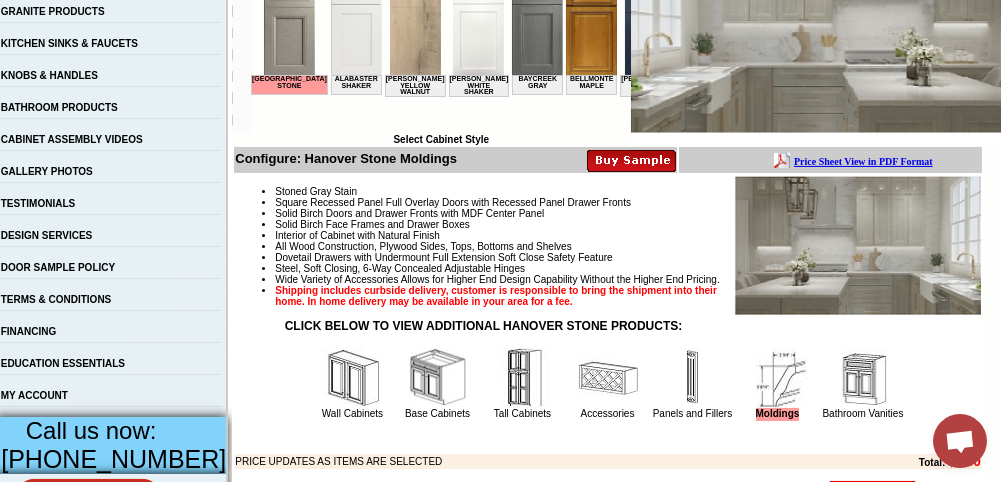 drag, startPoint x: 294, startPoint y: 155, endPoint x: 404, endPoint y: 154, distance: 110.00455 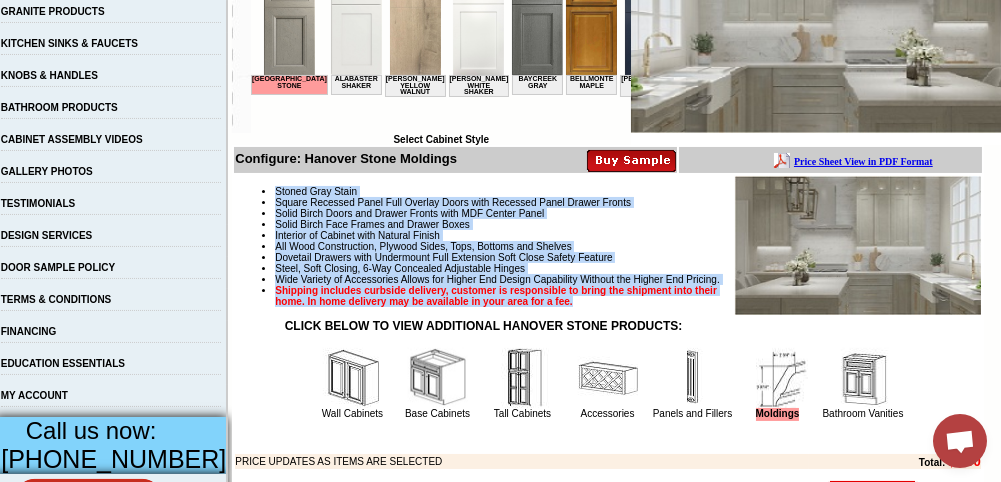 drag, startPoint x: 253, startPoint y: 191, endPoint x: 675, endPoint y: 324, distance: 442.46243 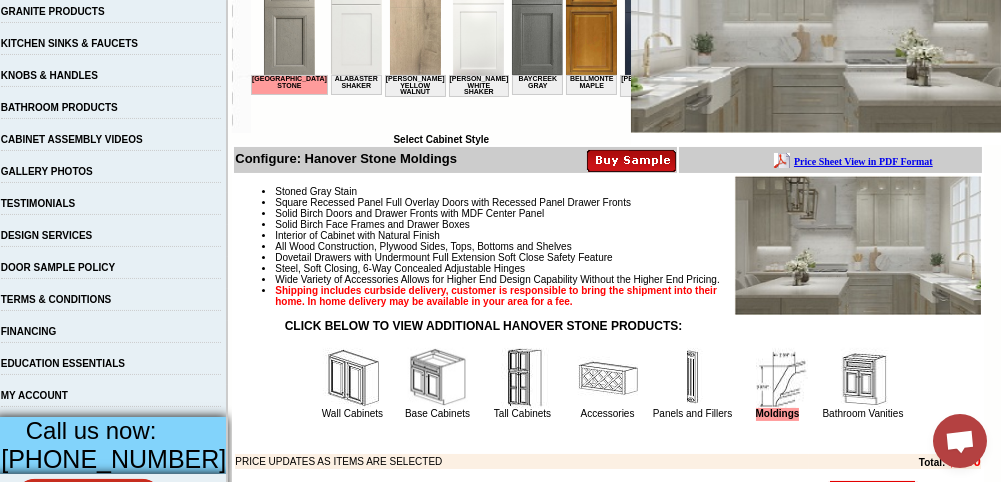 click on "Stoned Gray Stain
Square Recessed Panel Full Overlay Doors with Recessed Panel Drawer Fronts
Solid Birch Doors and Drawer Fronts with MDF Center Panel
Solid Birch Face Frames and Drawer Boxes
Interior of Cabinet with Natural Finish
All Wood Construction, Plywood Sides, Tops, Bottoms and Shelves
Dovetail Drawers with Undermount Full Extension Soft Close Safety Feature
Steel, Soft Closing, 6-Way Concealed Adjustable Hinges
Wide Variety of Accessories Allows for Higher End Design Capability Without the Higher End Pricing.
Shipping includes curbside delivery, customer is responsible to bring the shipment into their home. In home delivery may be available in your area for a fee.
CLICK BELOW TO VIEW ADDITIONAL HANOVER STONE PRODUCTS: Wall Cabinets Accessories" at bounding box center (607, 322) 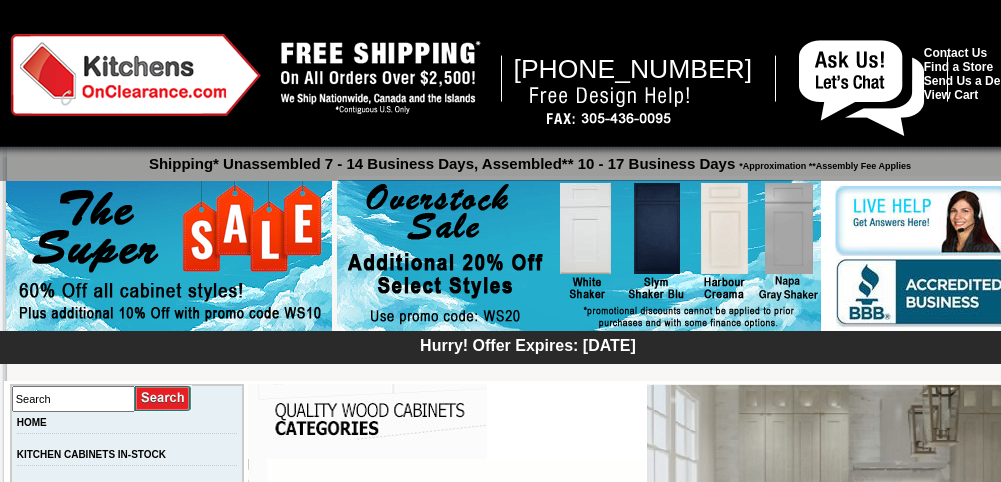 scroll, scrollTop: 600, scrollLeft: 0, axis: vertical 